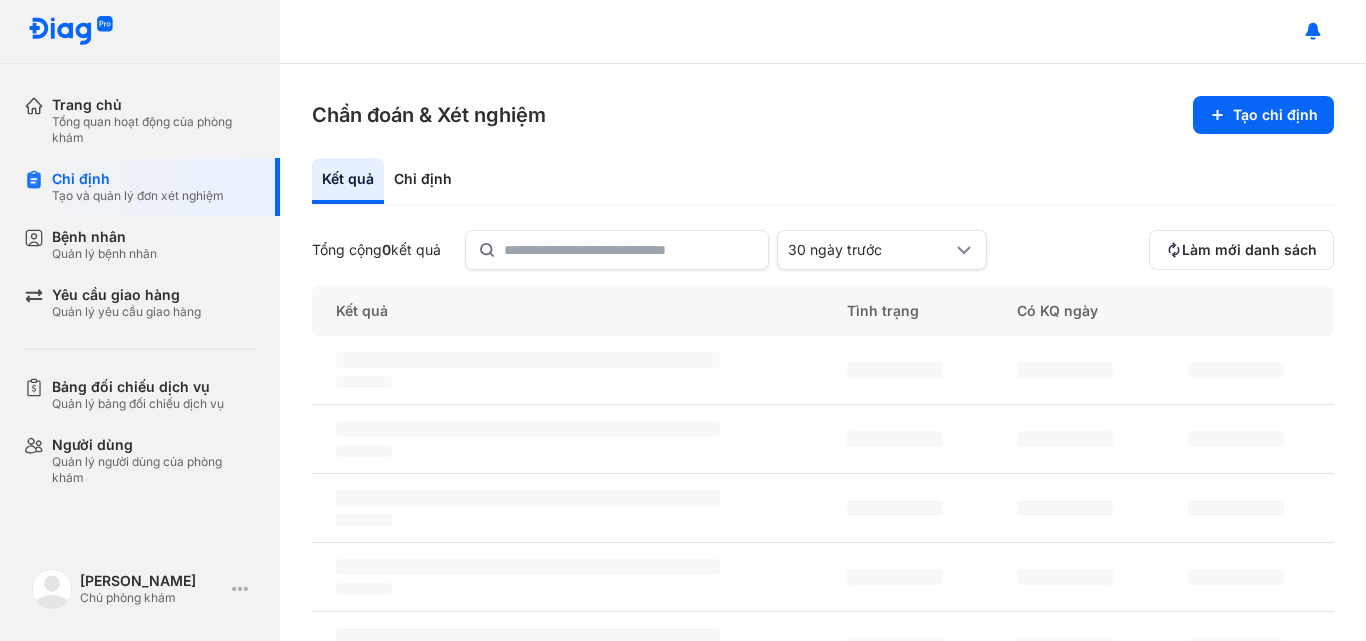 scroll, scrollTop: 0, scrollLeft: 0, axis: both 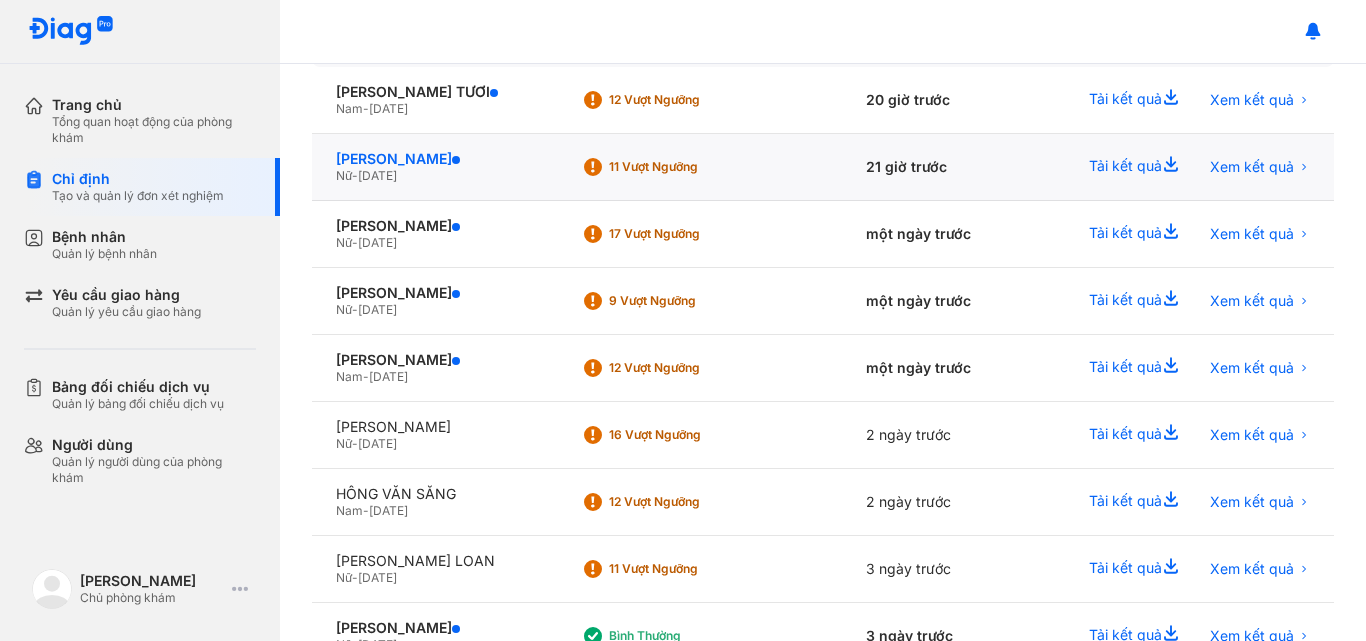 click on "[PERSON_NAME]" 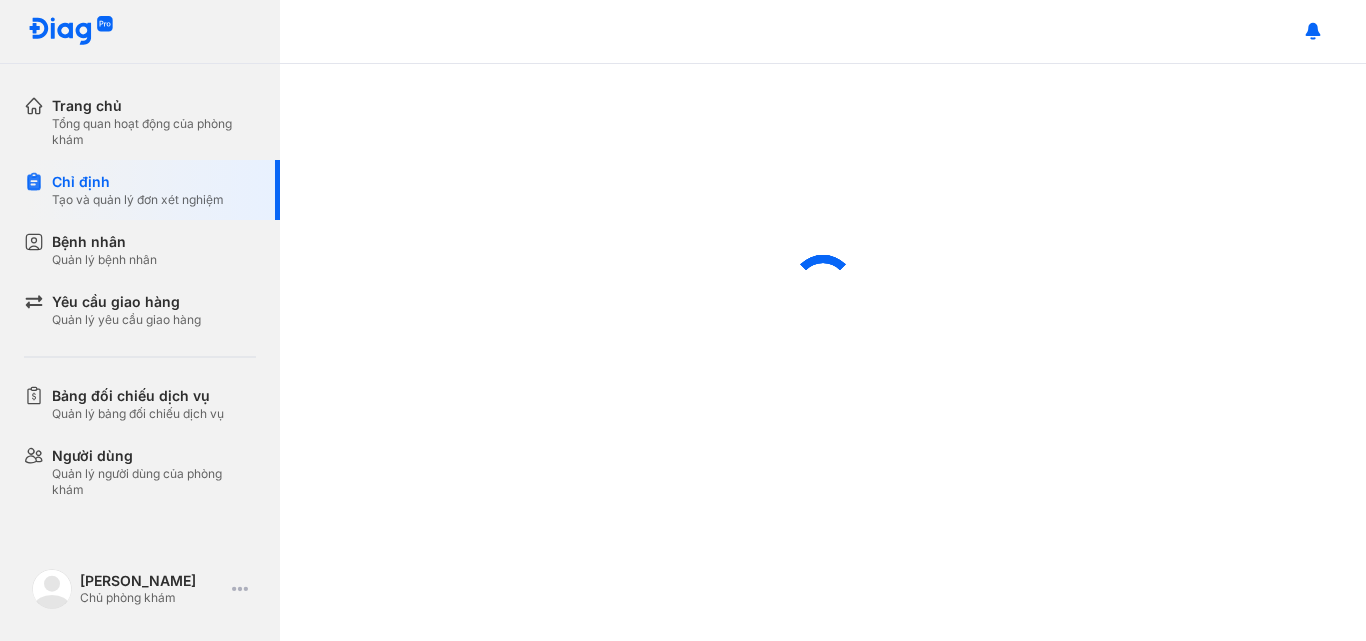 scroll, scrollTop: 0, scrollLeft: 0, axis: both 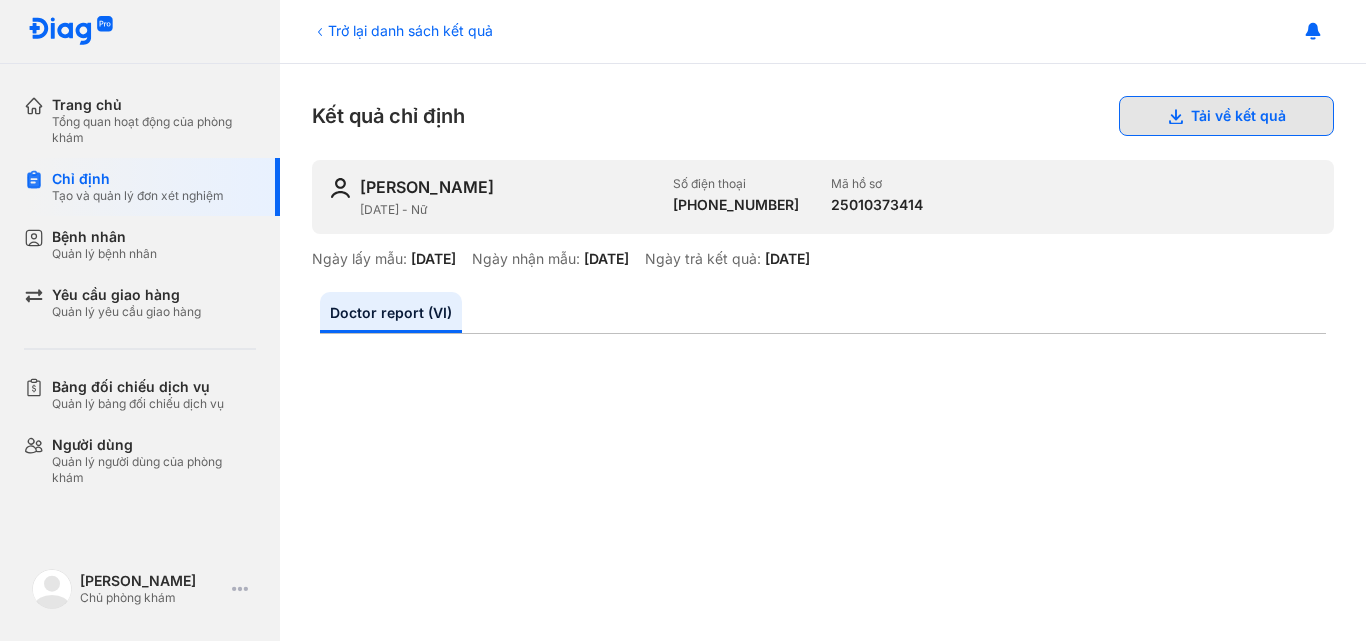 click on "Tải về kết quả" at bounding box center (1226, 116) 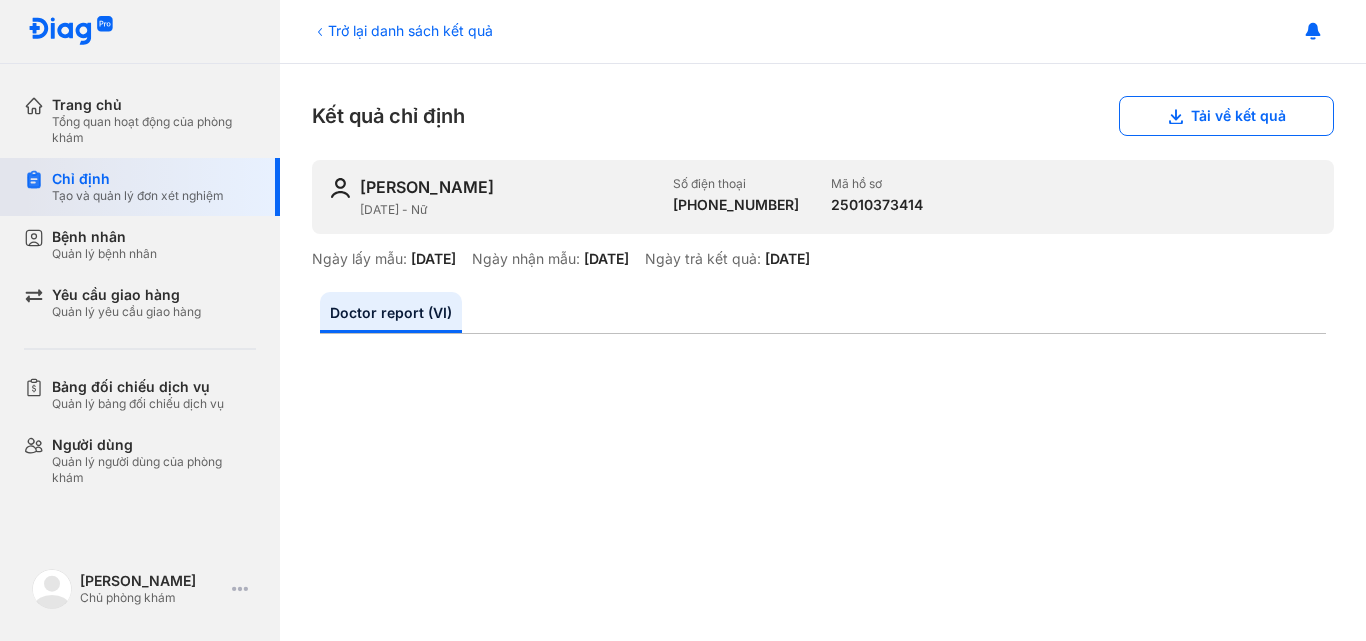 click on "Tạo và quản lý đơn xét nghiệm" at bounding box center [138, 196] 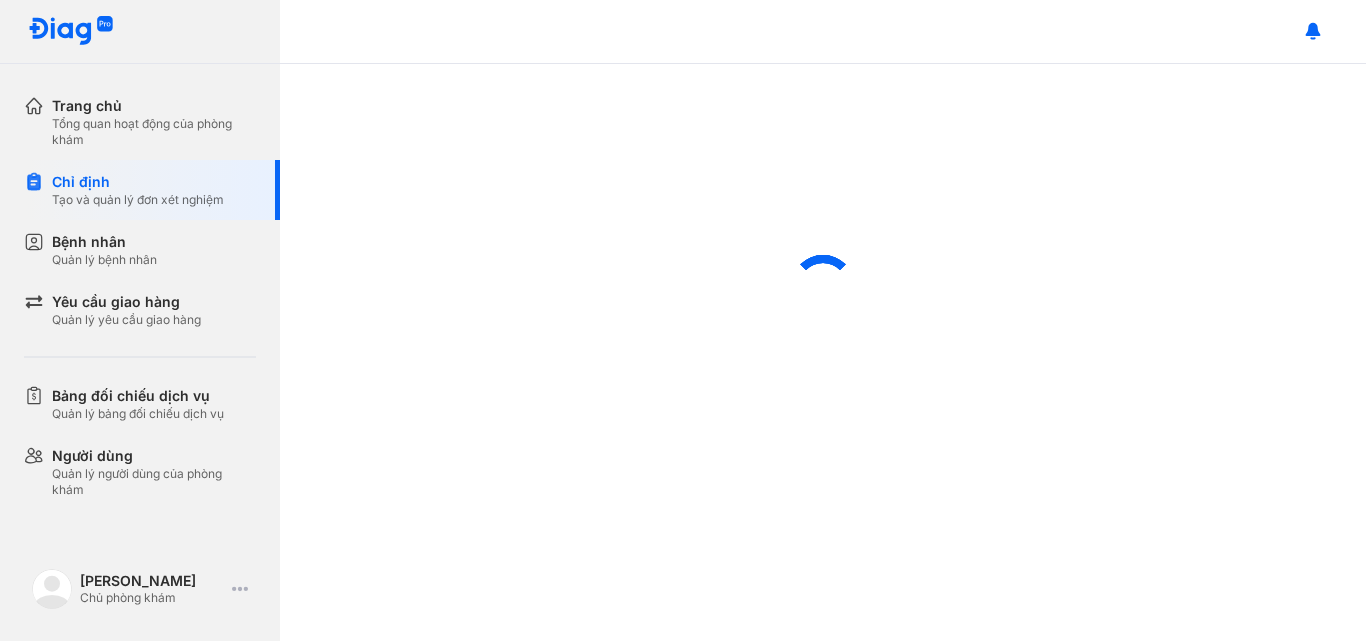scroll, scrollTop: 0, scrollLeft: 0, axis: both 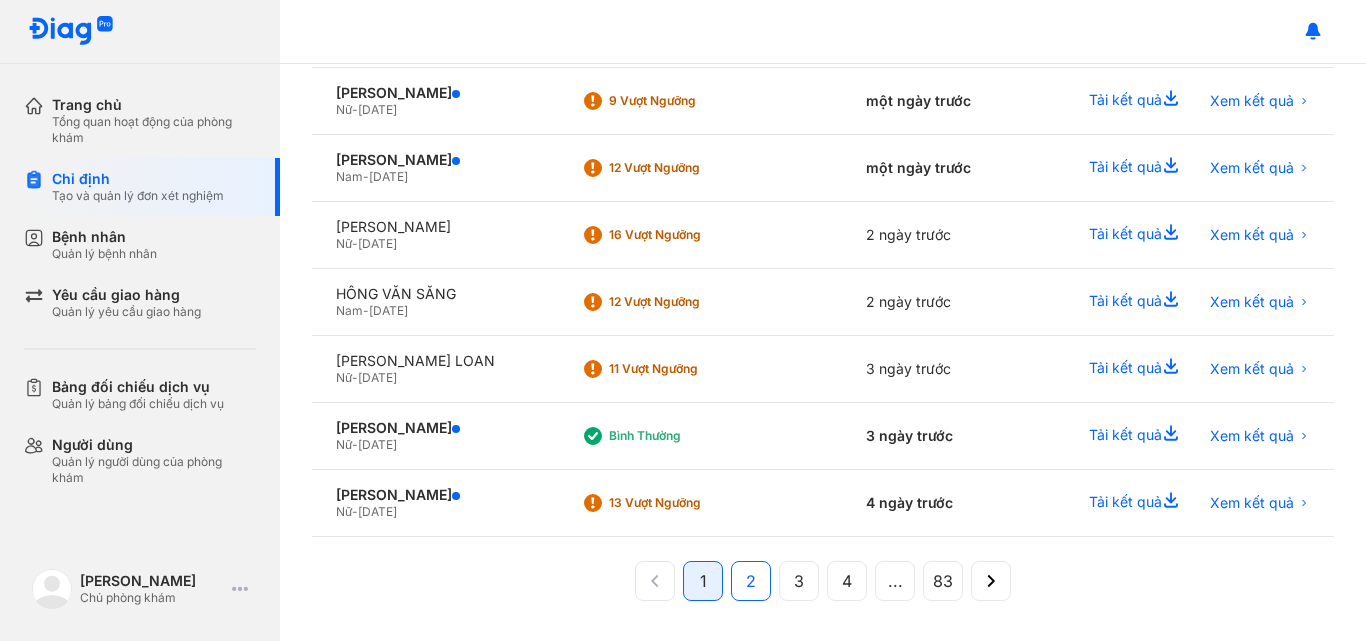 click on "2" 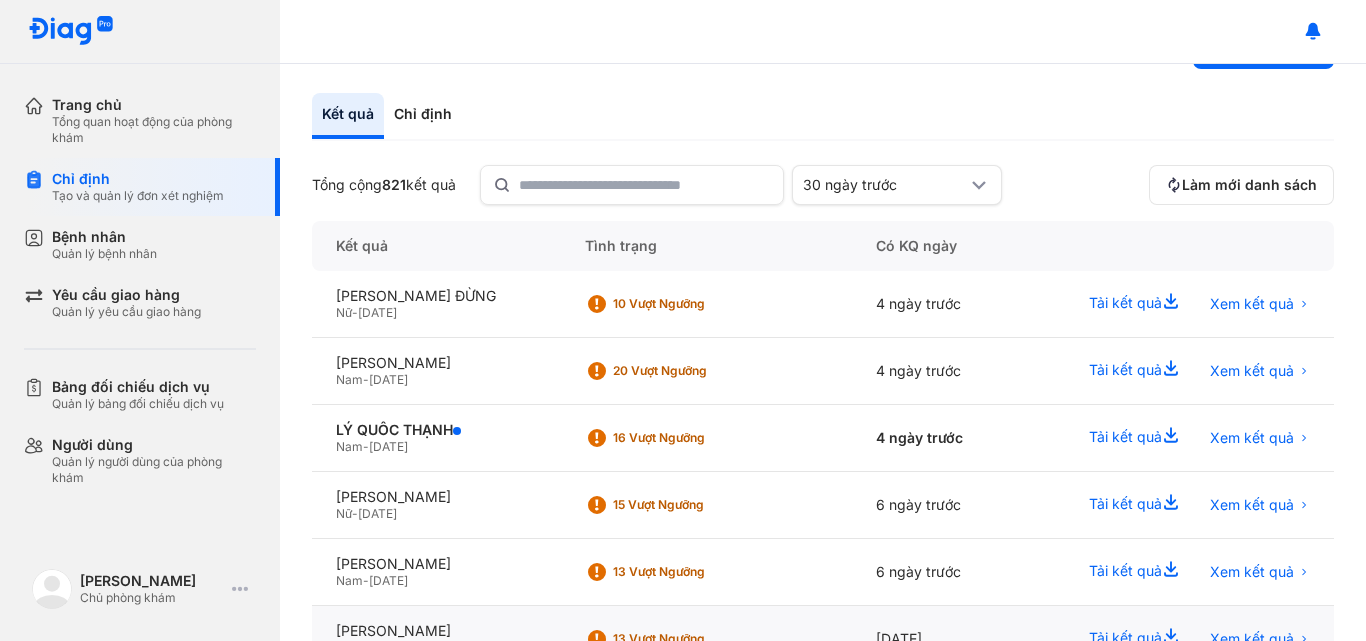 scroll, scrollTop: 0, scrollLeft: 0, axis: both 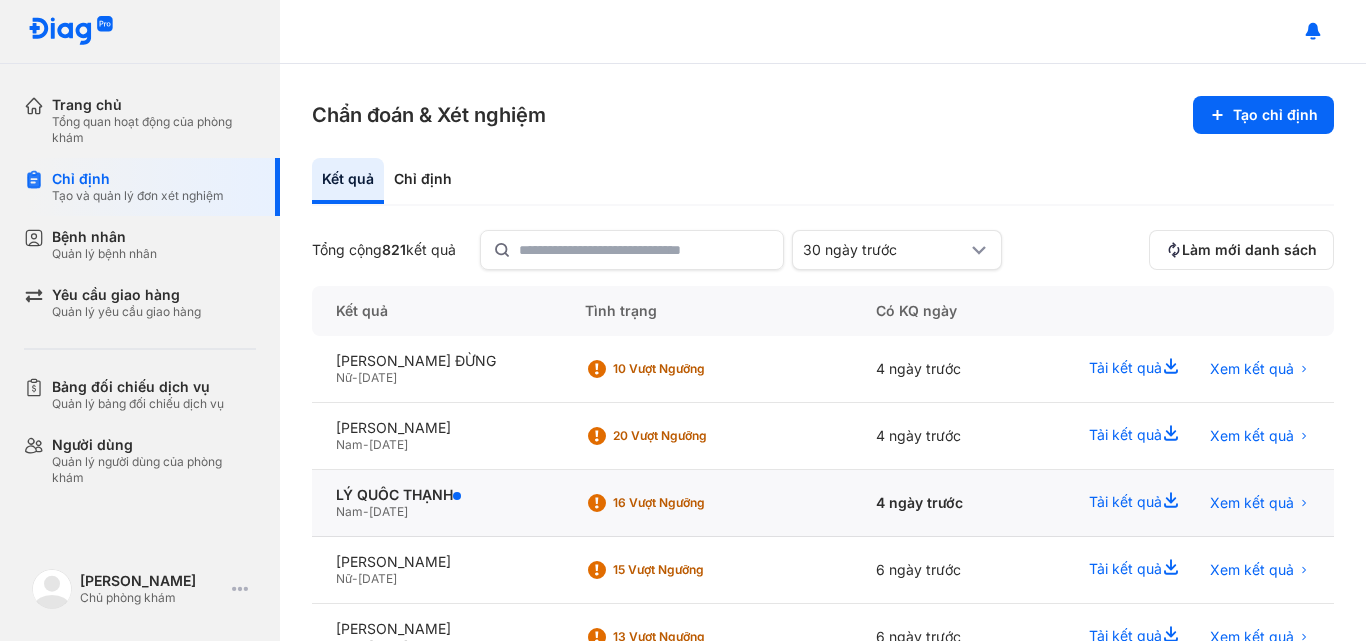 click on "LÝ QUỐC THẠNH  Nam  -  01/01/1950" 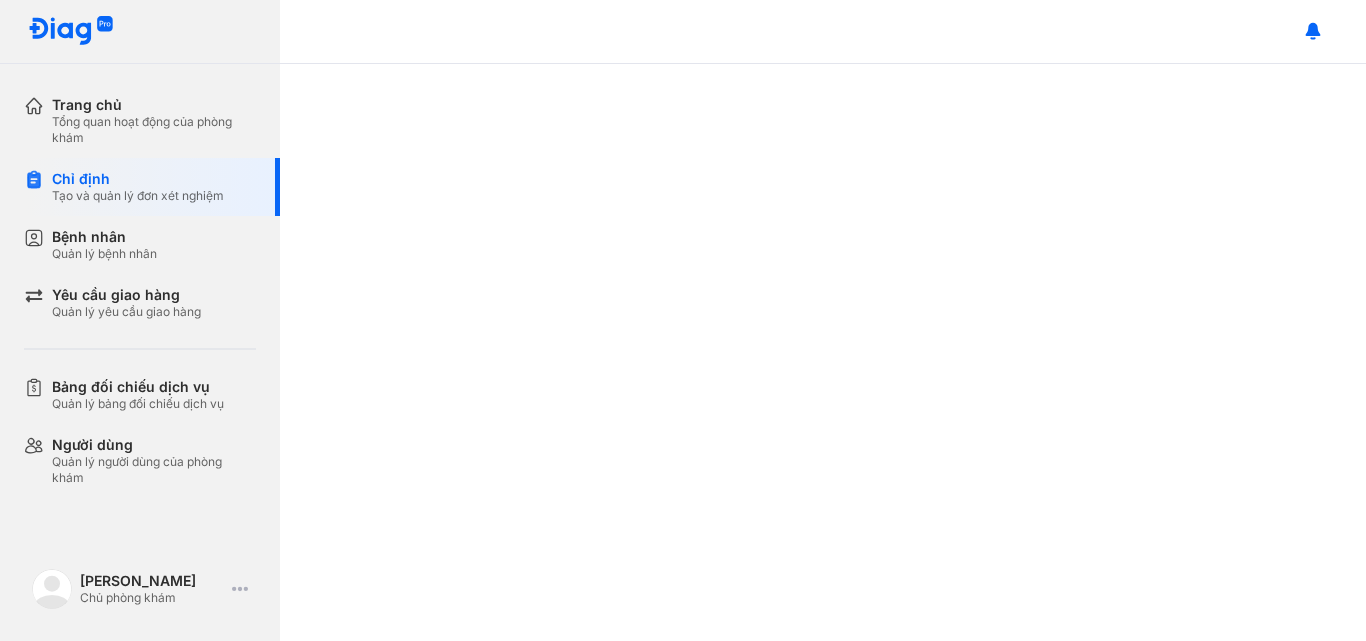 scroll, scrollTop: 0, scrollLeft: 0, axis: both 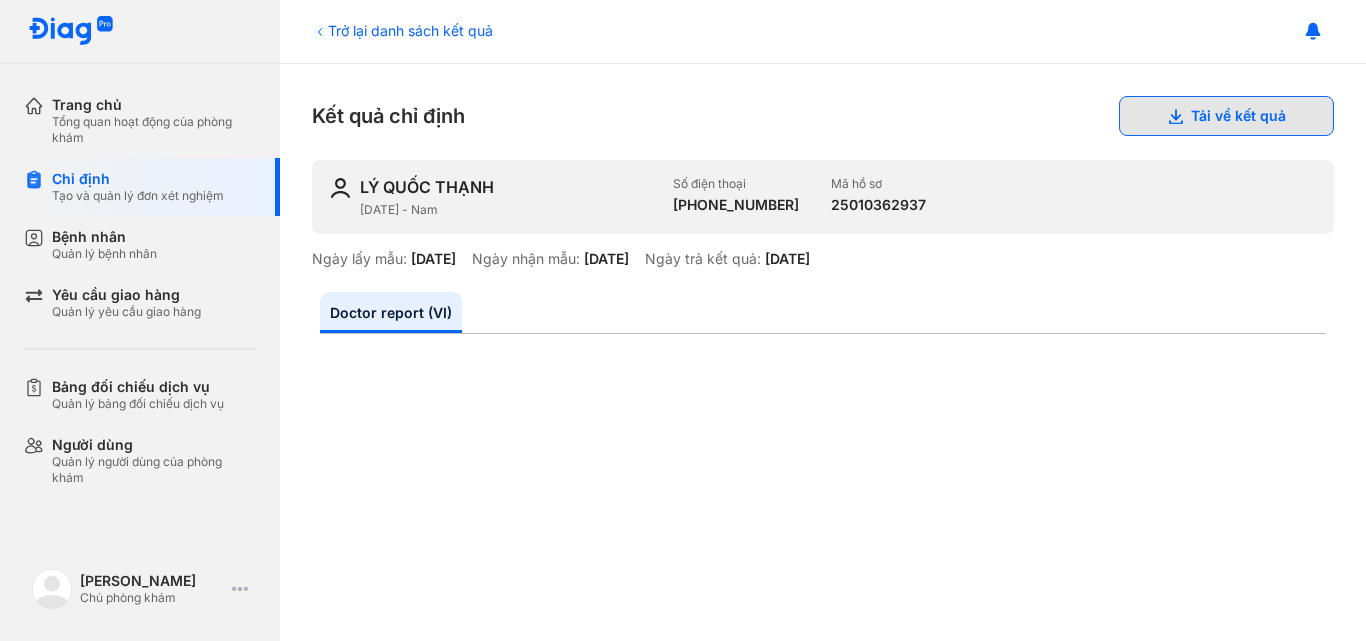 click on "Tải về kết quả" at bounding box center (1226, 116) 